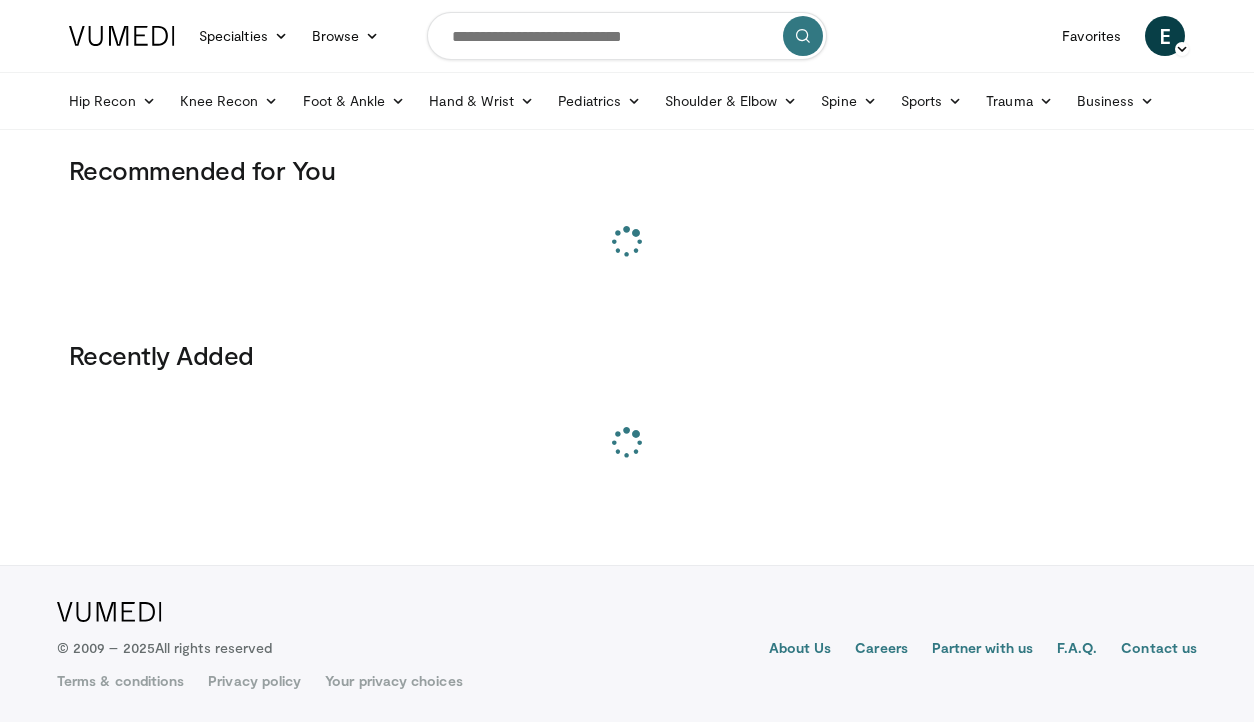 scroll, scrollTop: 0, scrollLeft: 0, axis: both 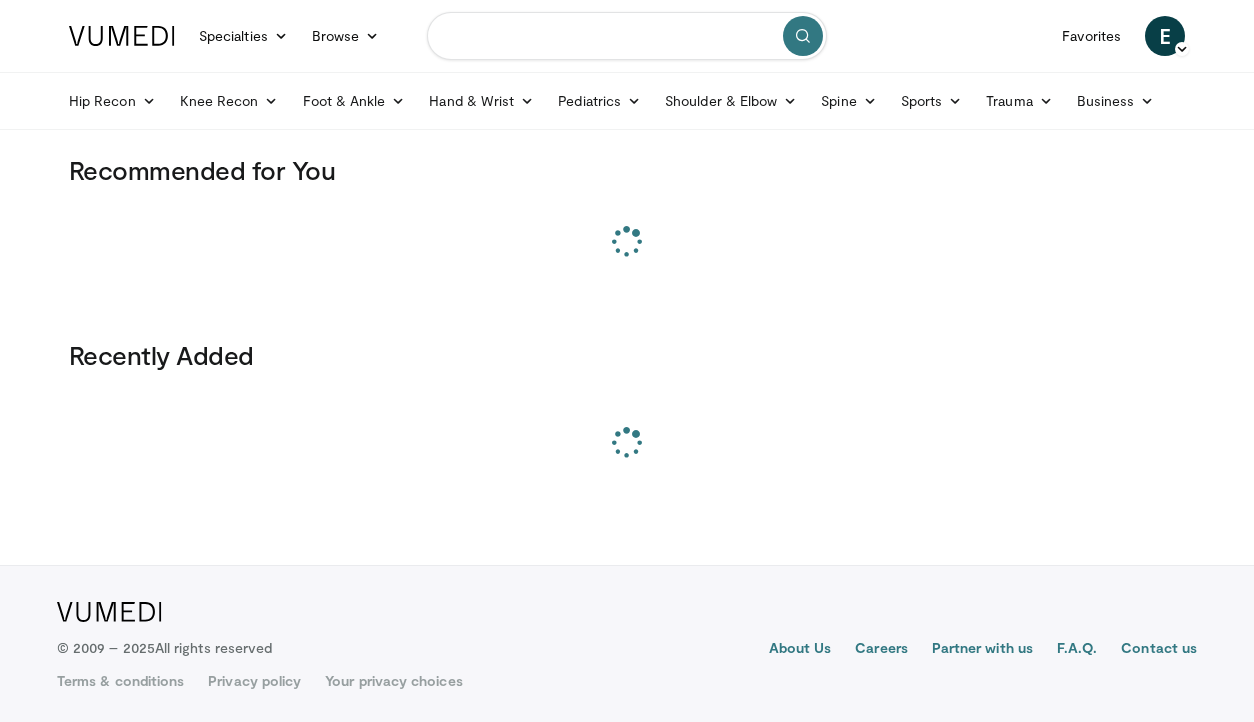 click at bounding box center [627, 36] 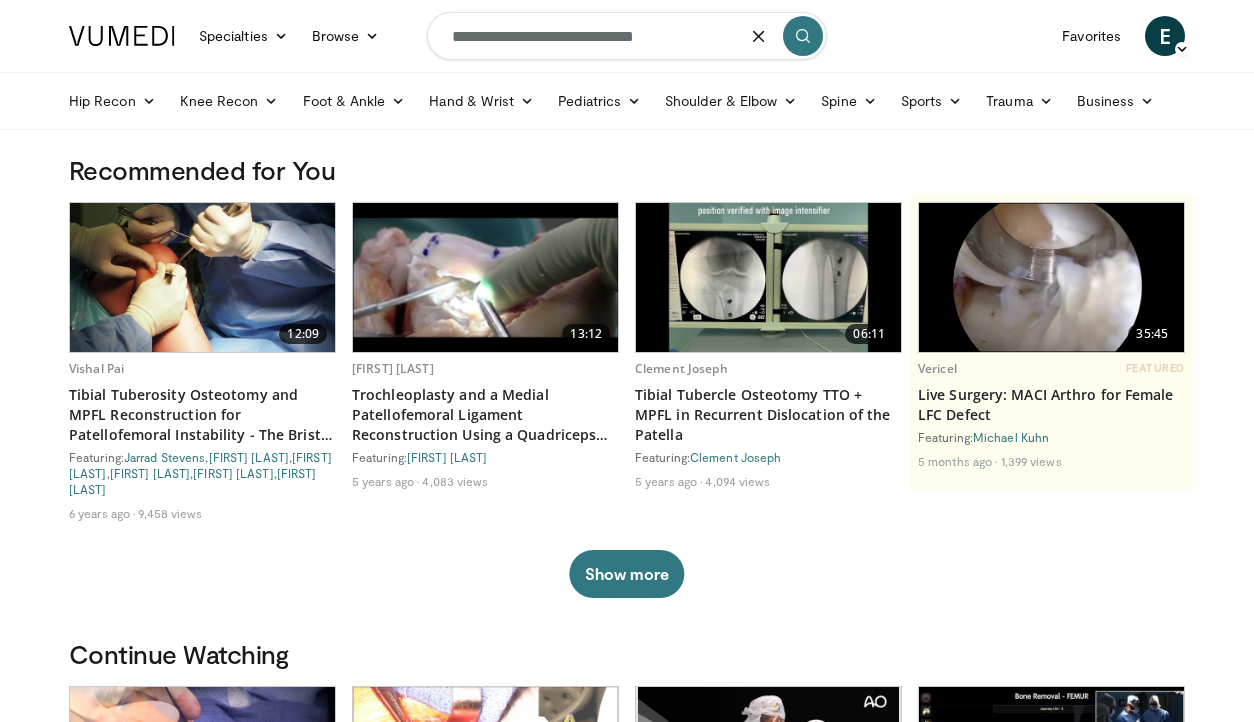 type on "**********" 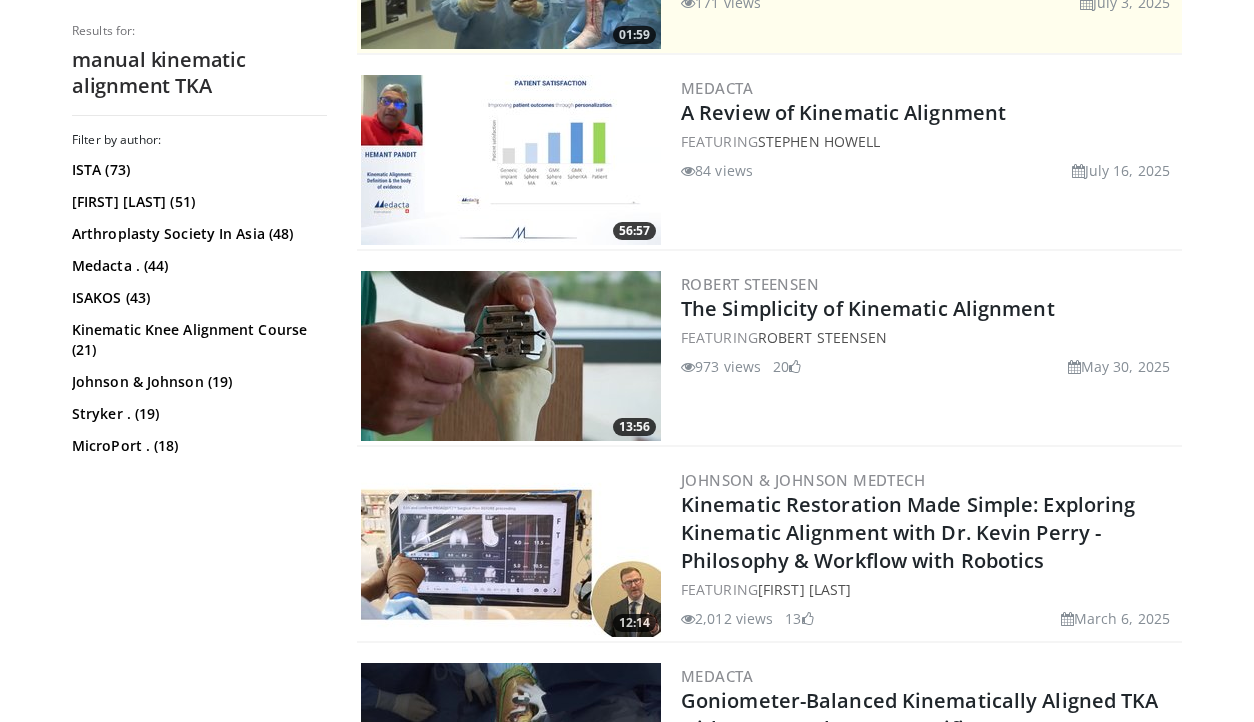 scroll, scrollTop: 548, scrollLeft: 0, axis: vertical 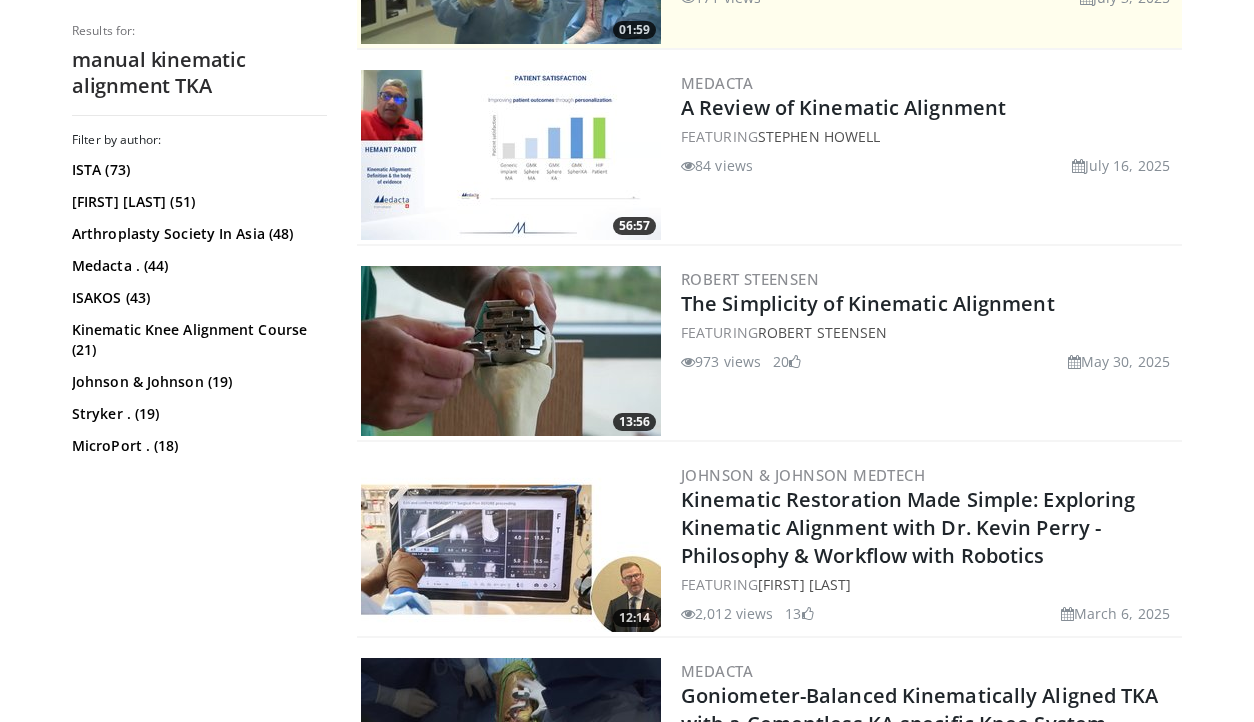 click at bounding box center [511, 351] 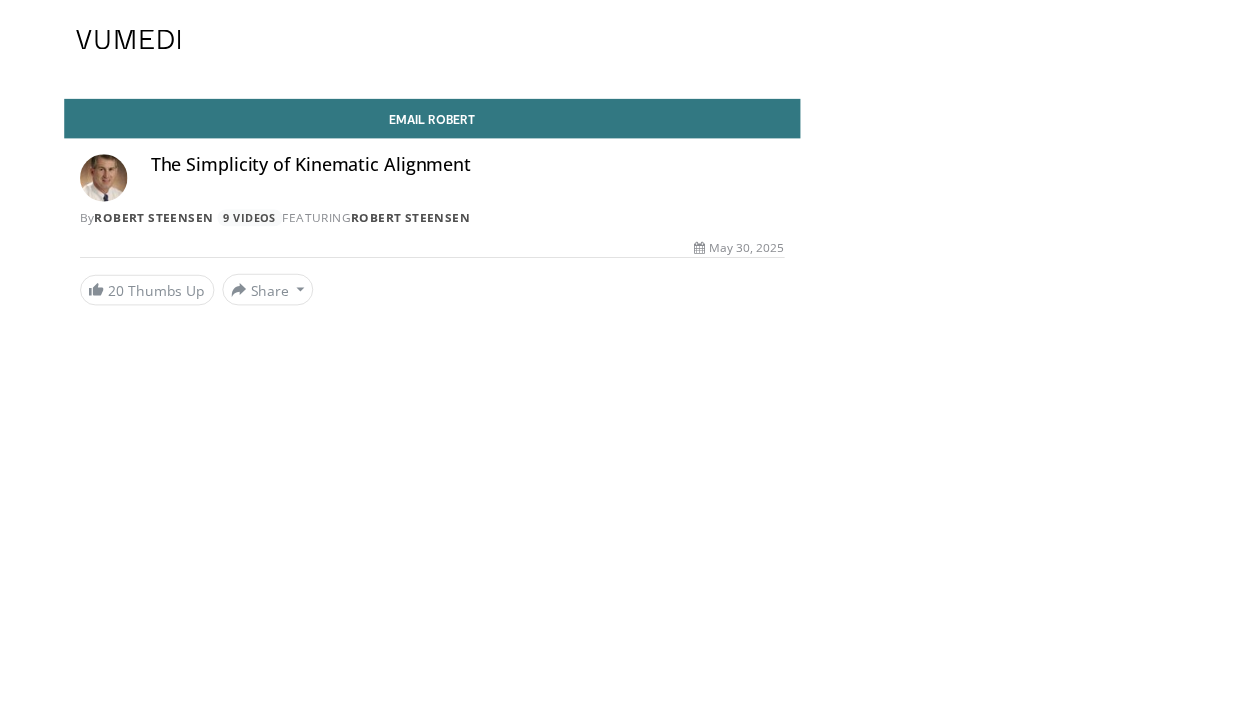 scroll, scrollTop: 0, scrollLeft: 0, axis: both 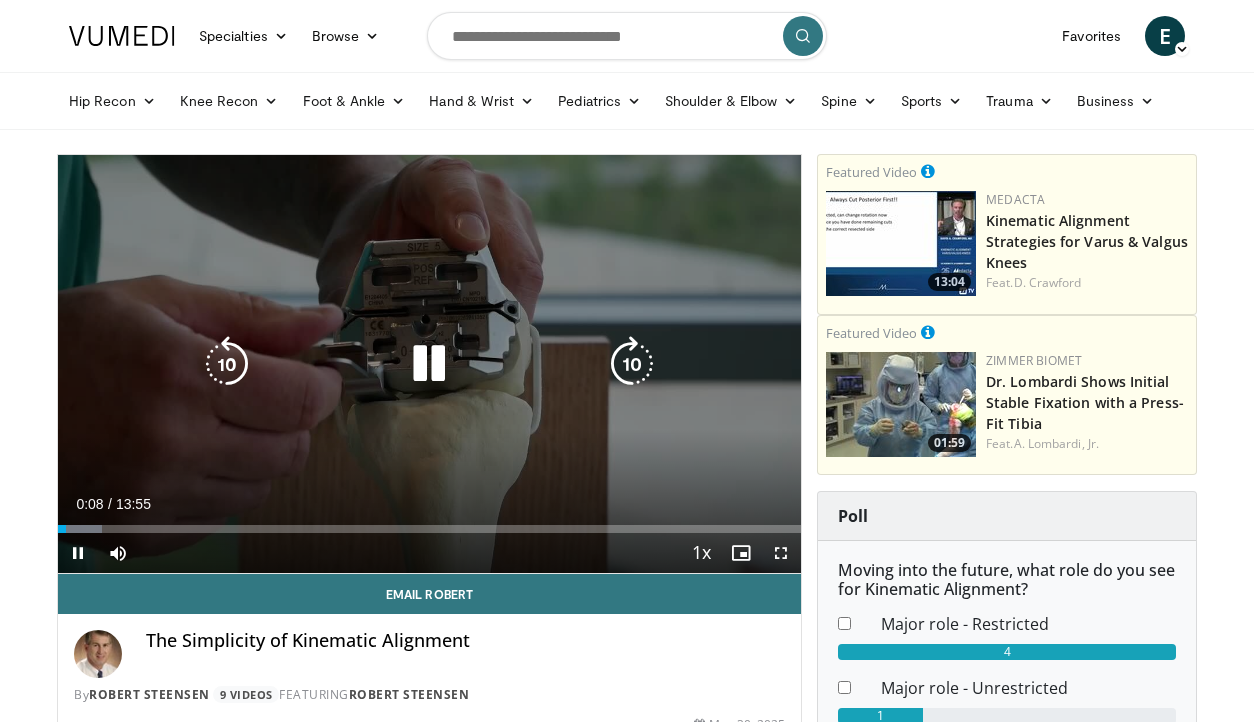click at bounding box center [429, 364] 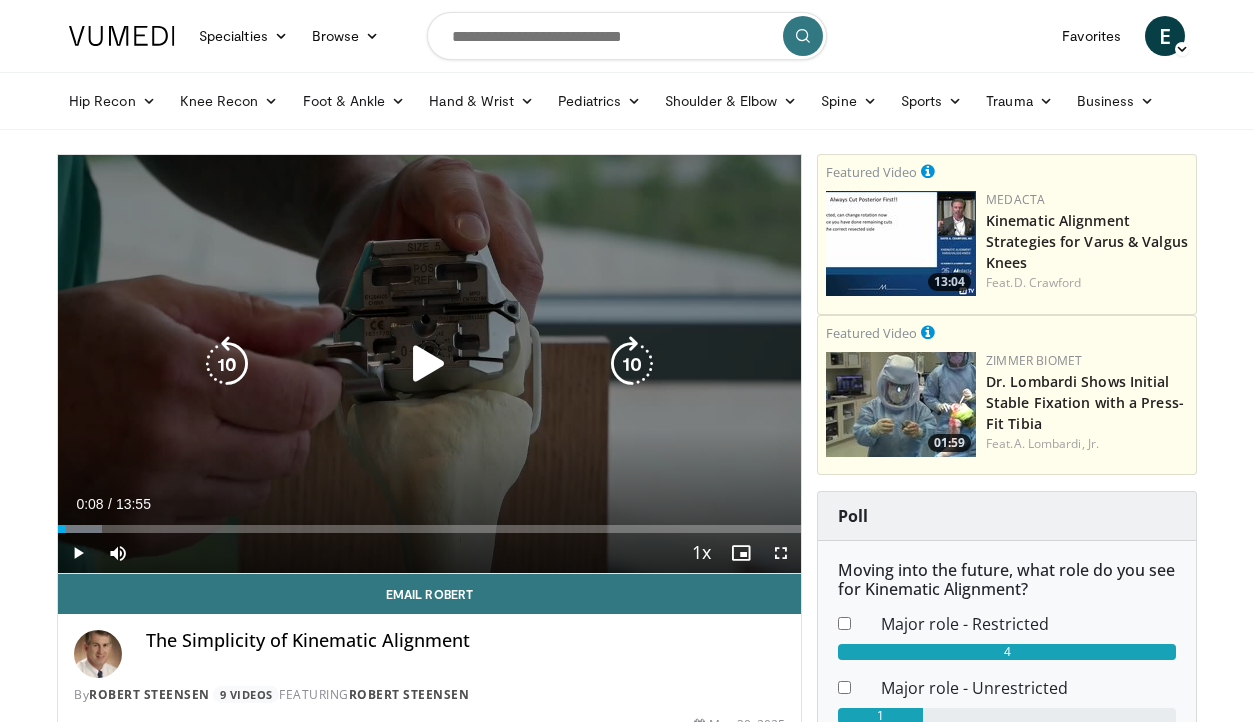click at bounding box center [429, 364] 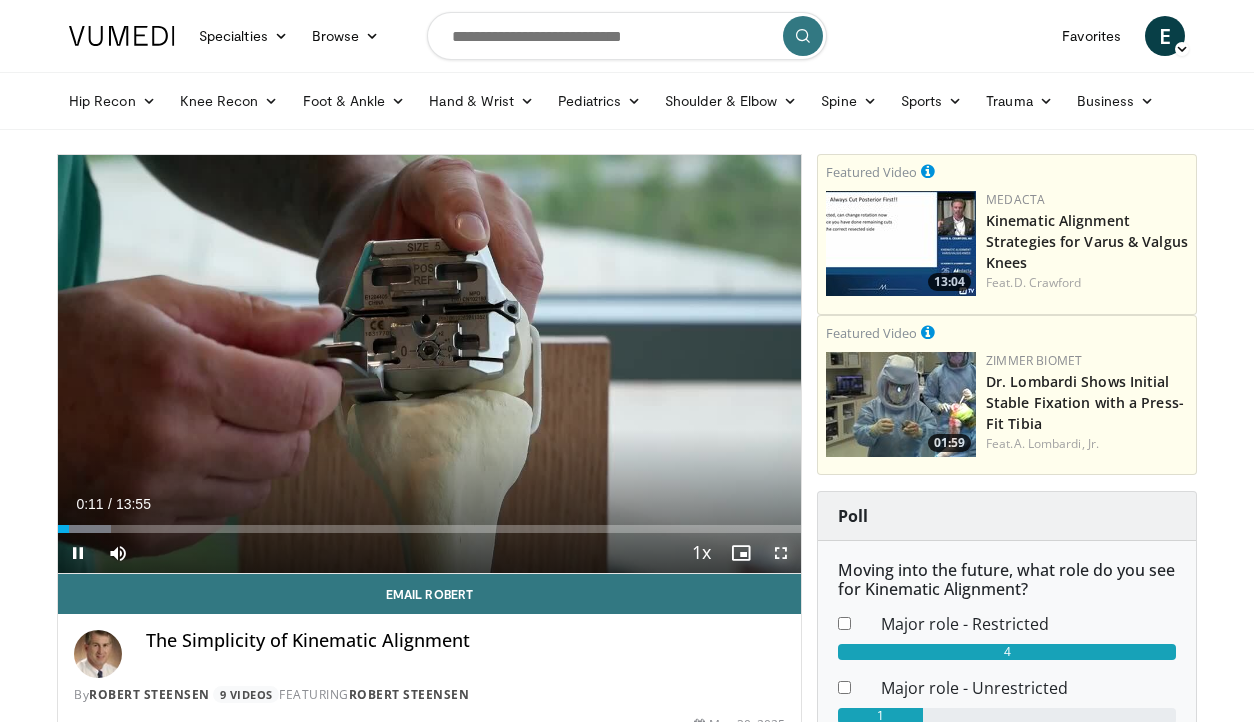 click at bounding box center [781, 553] 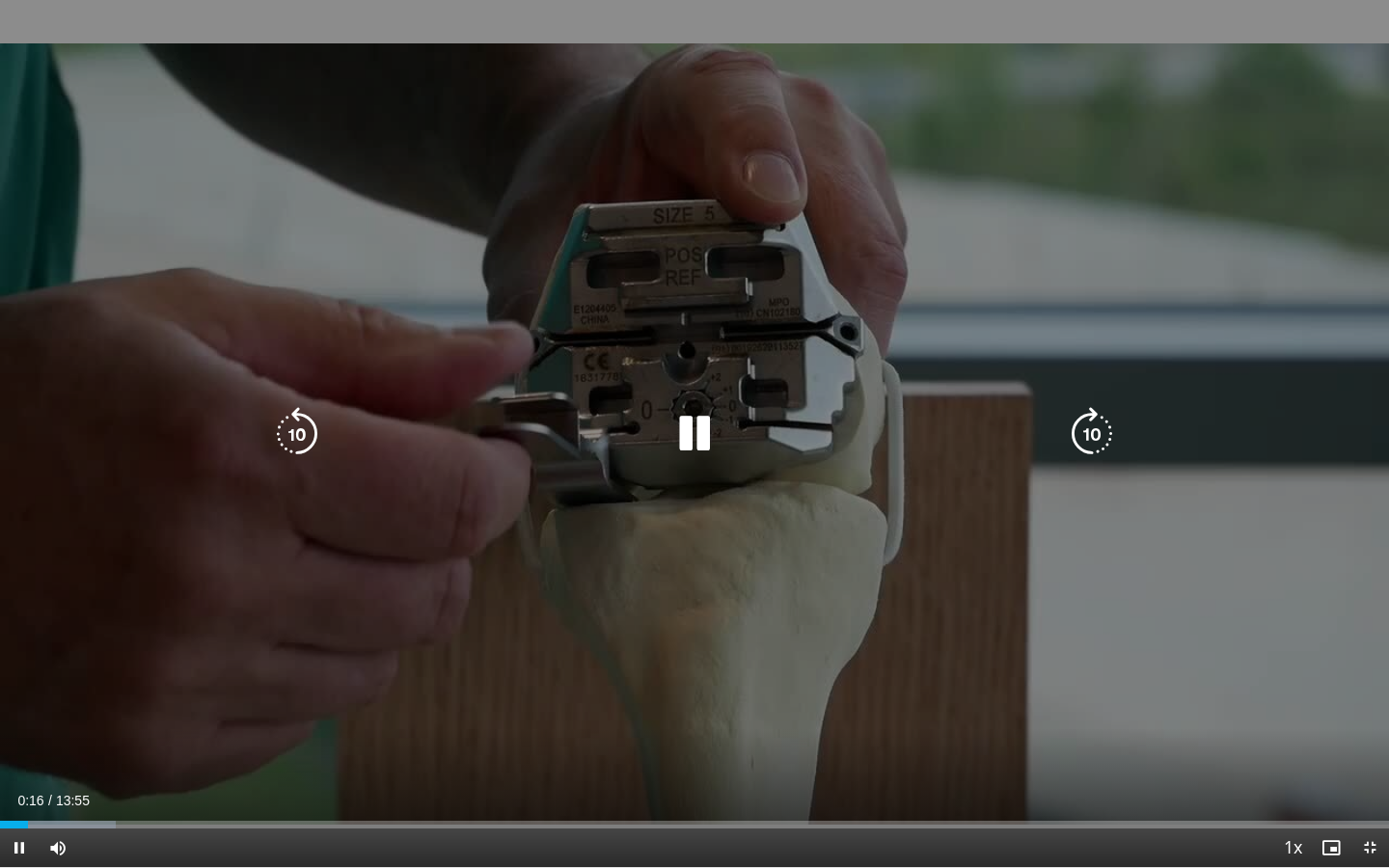 click at bounding box center (297, 434) 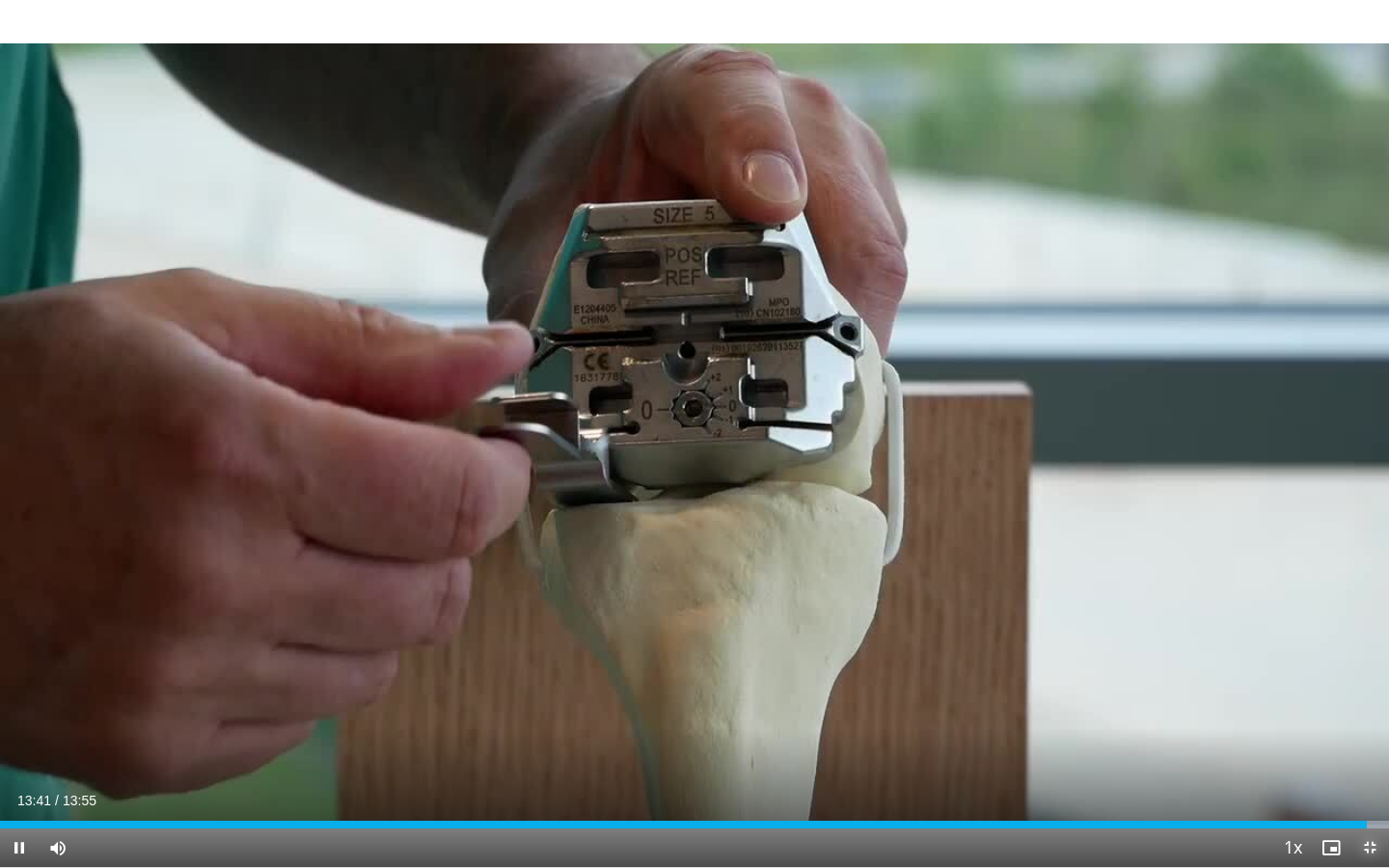 click at bounding box center (1370, 848) 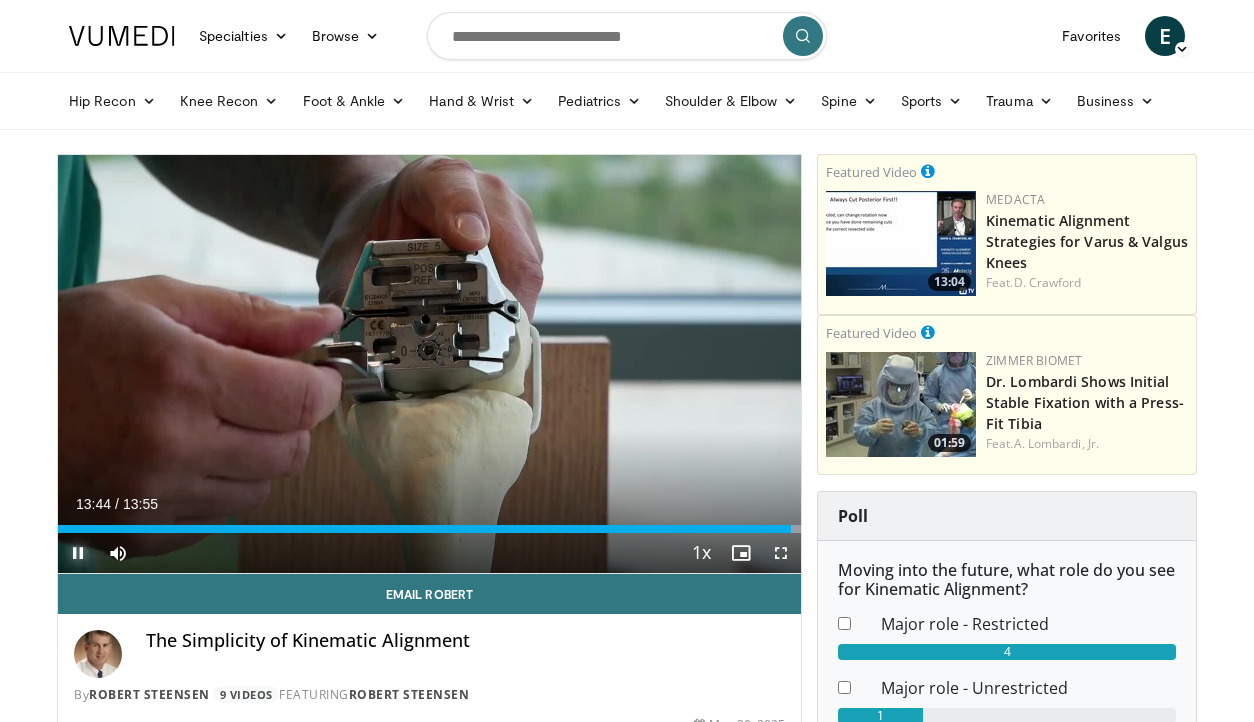 click at bounding box center (78, 553) 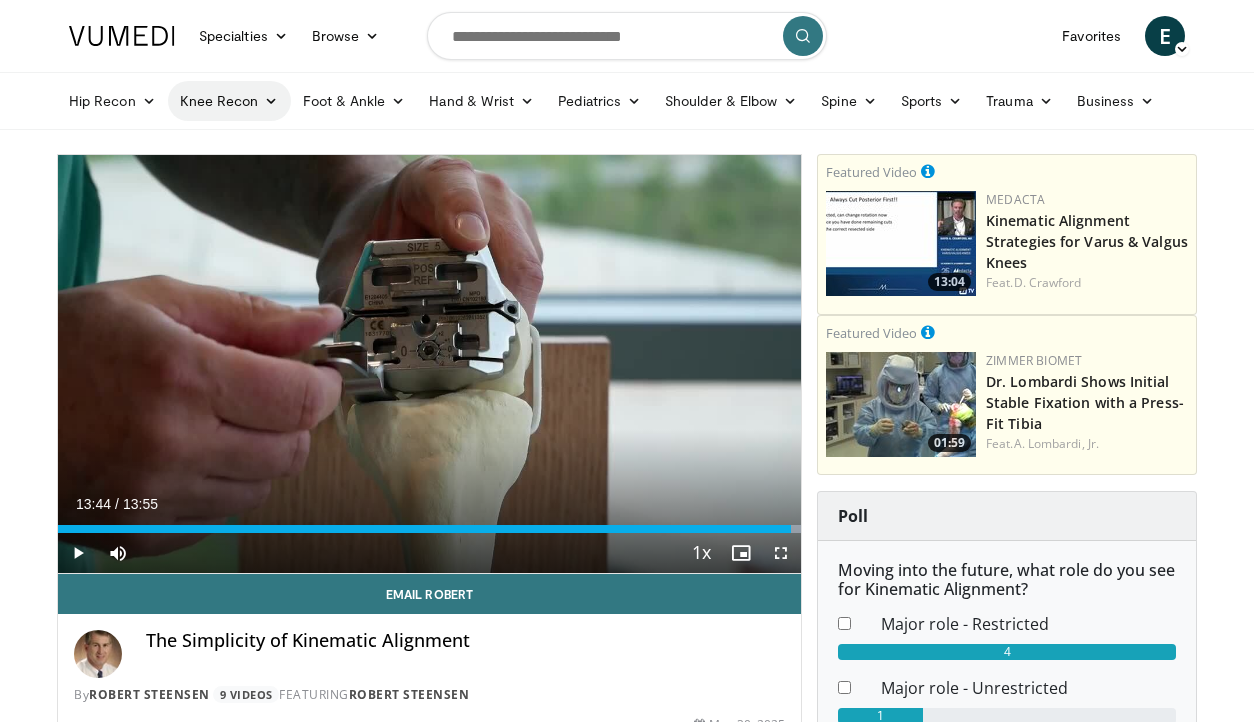 click on "Knee Recon" at bounding box center [229, 101] 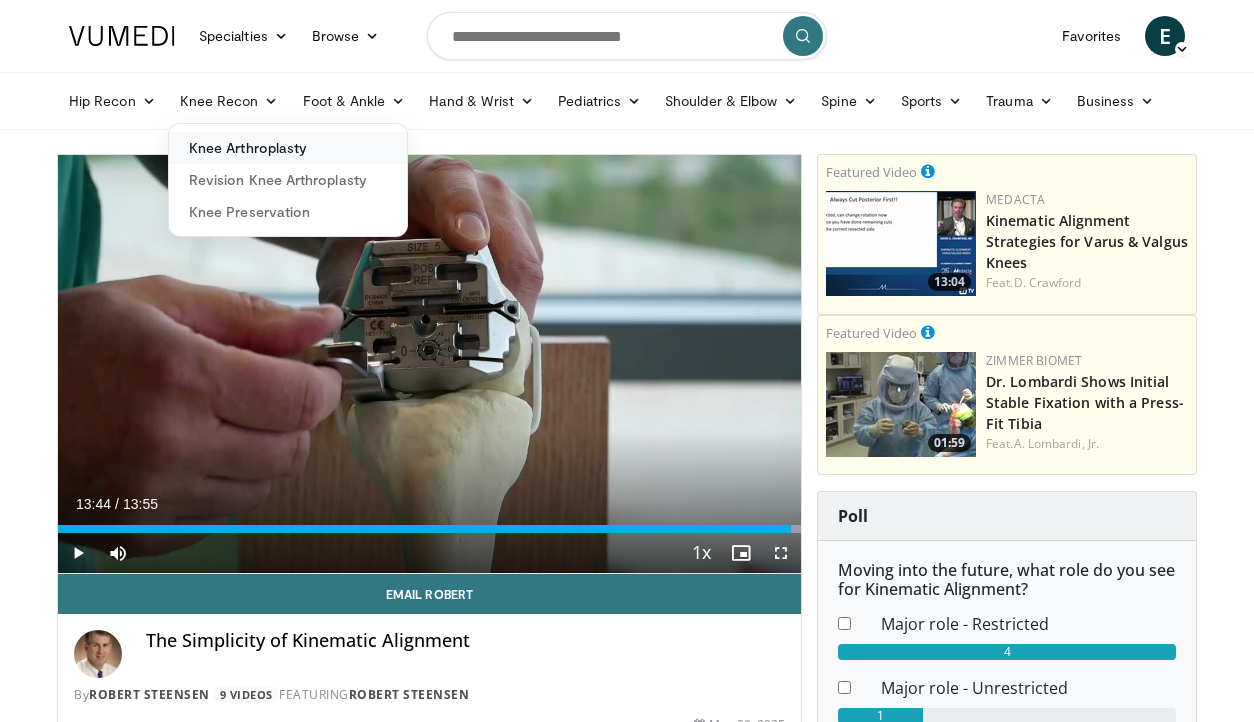 click on "Knee Arthroplasty" at bounding box center (288, 148) 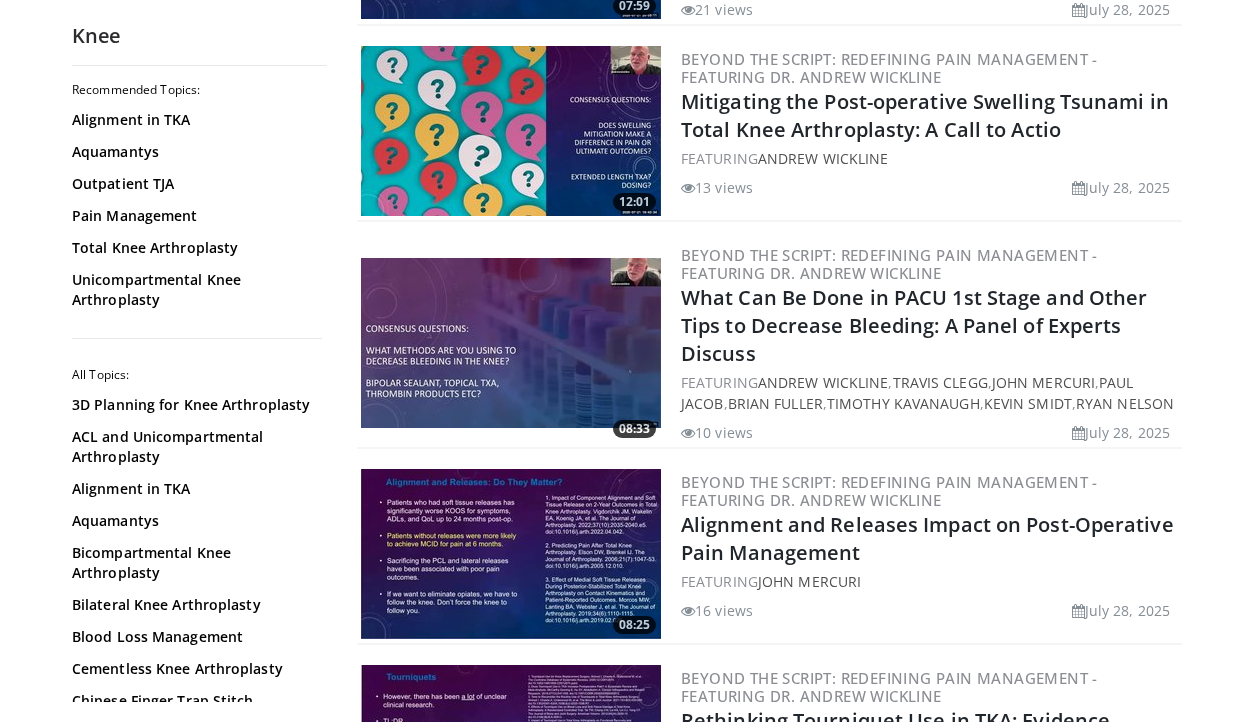 scroll, scrollTop: 793, scrollLeft: 0, axis: vertical 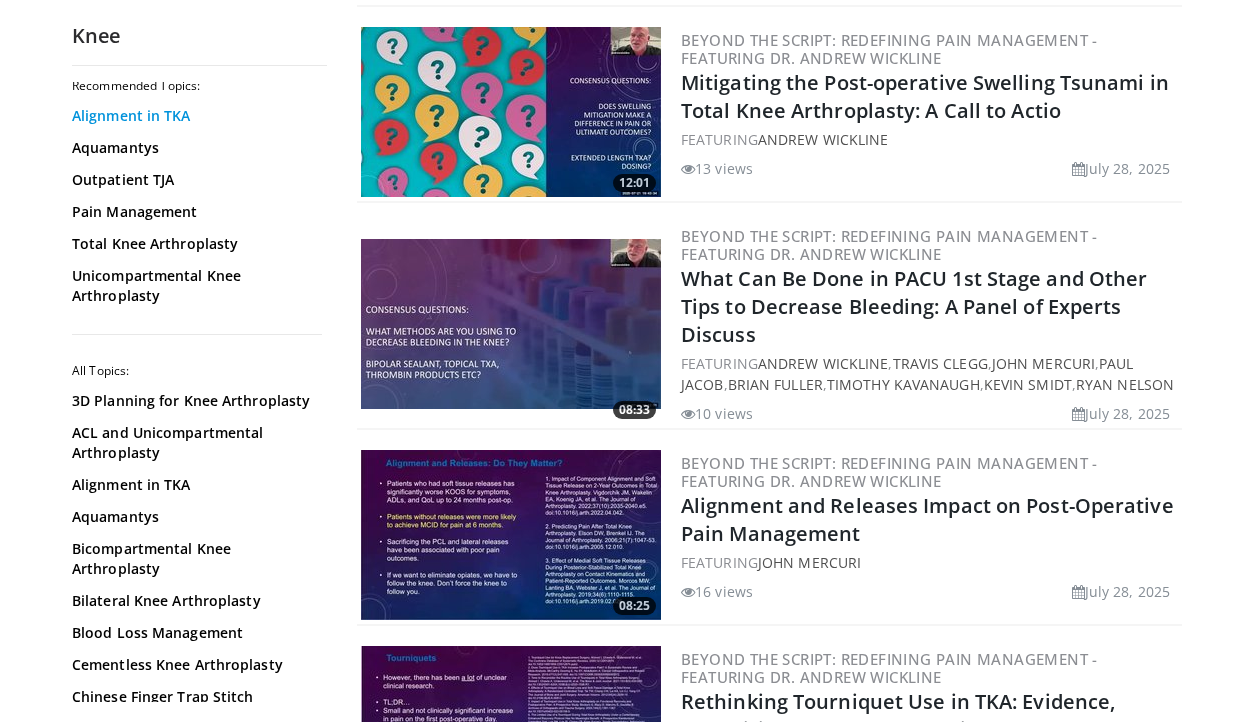 click on "Alignment in TKA" at bounding box center (194, 116) 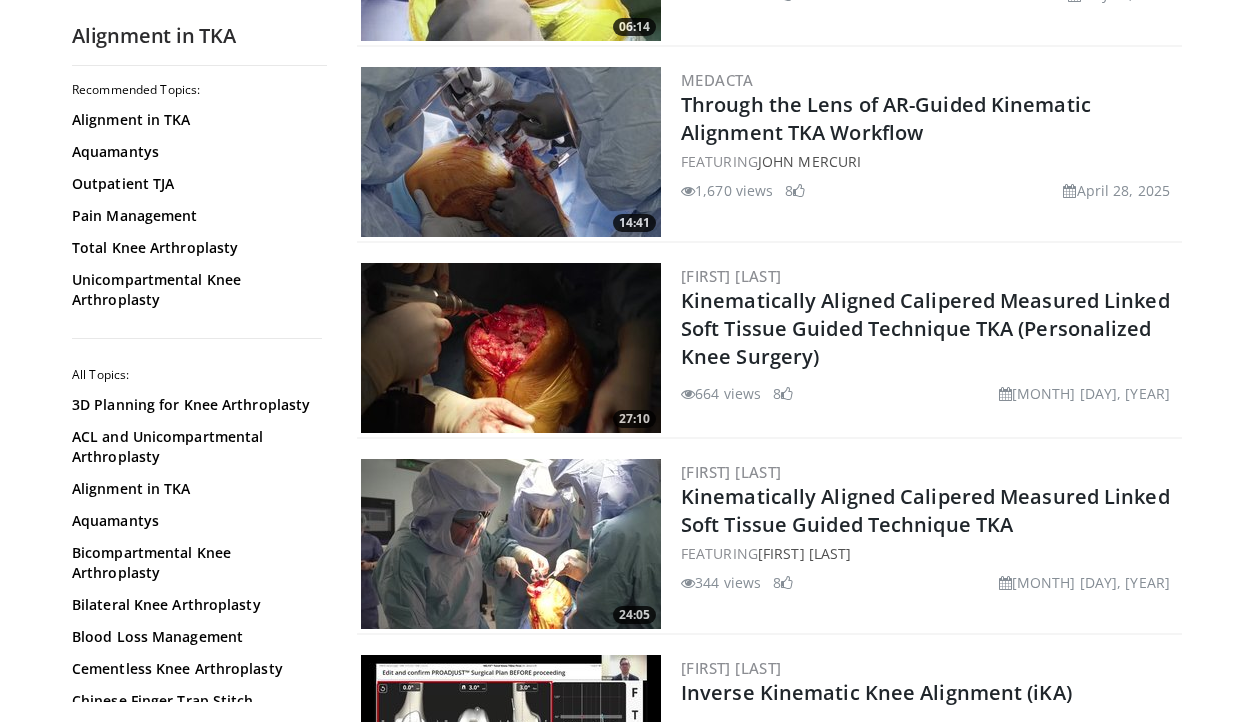 scroll, scrollTop: 3298, scrollLeft: 0, axis: vertical 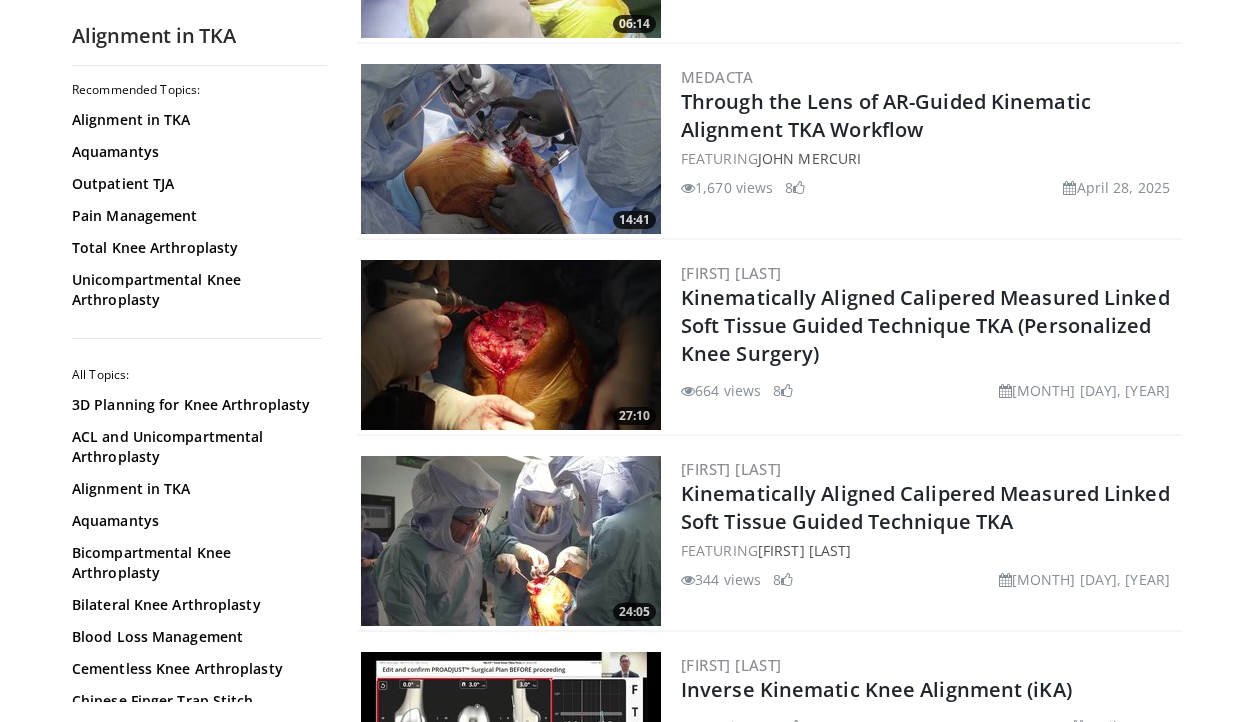 click at bounding box center [511, 345] 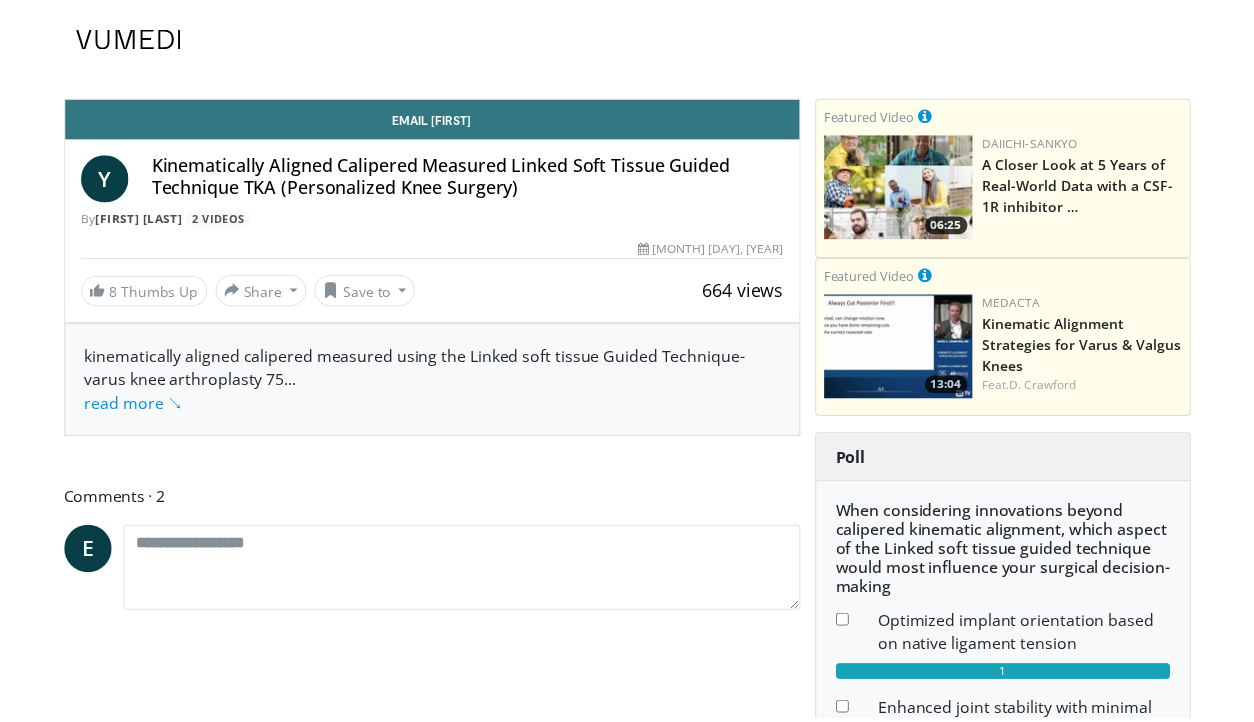 scroll, scrollTop: 0, scrollLeft: 0, axis: both 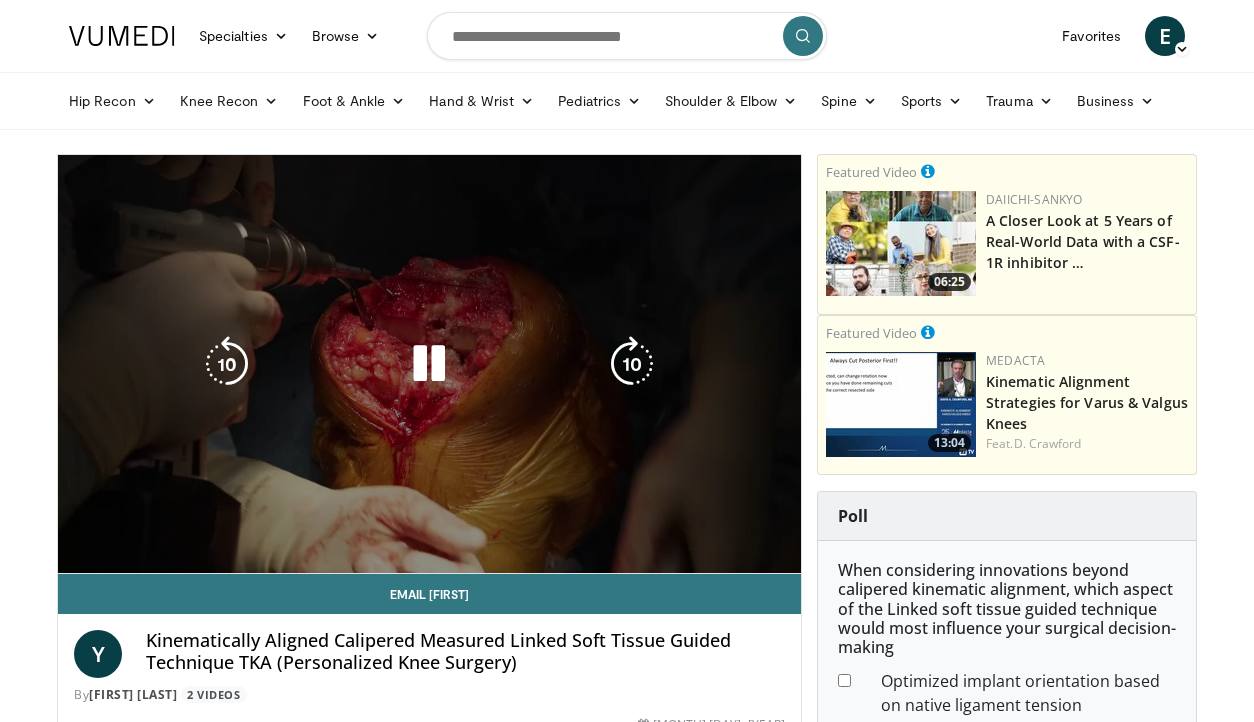 drag, startPoint x: 205, startPoint y: 554, endPoint x: 223, endPoint y: 554, distance: 18 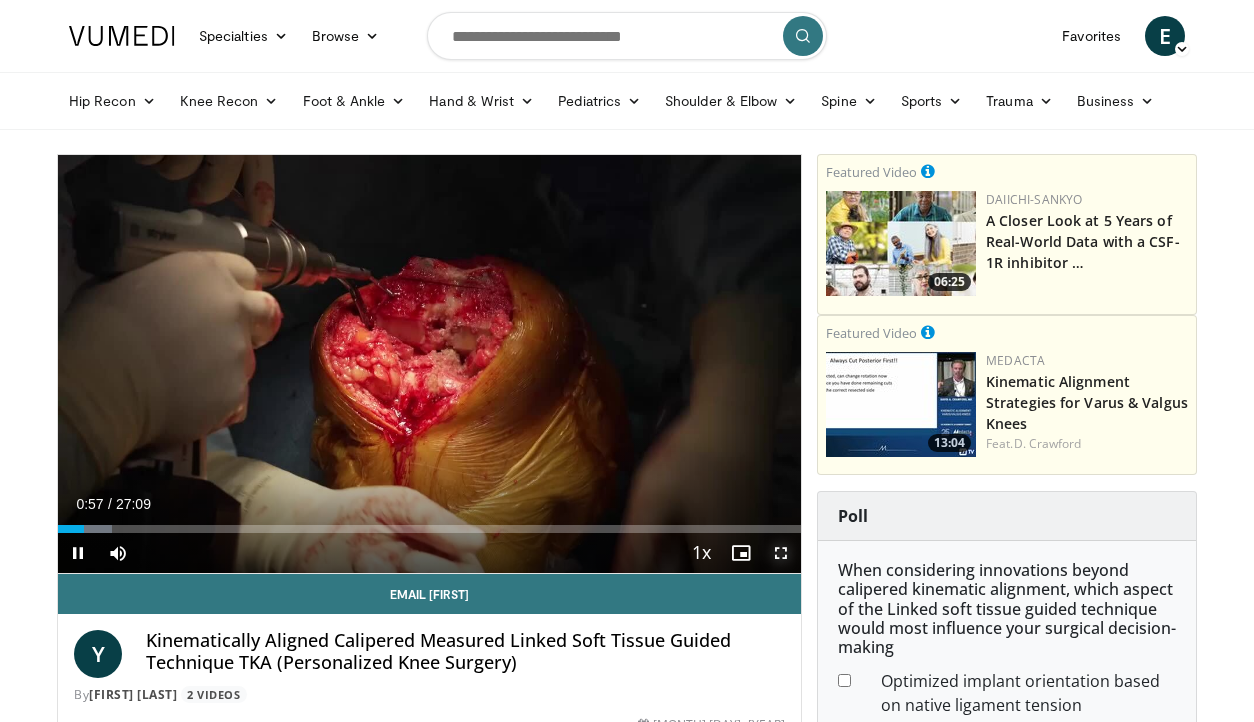 click at bounding box center [781, 553] 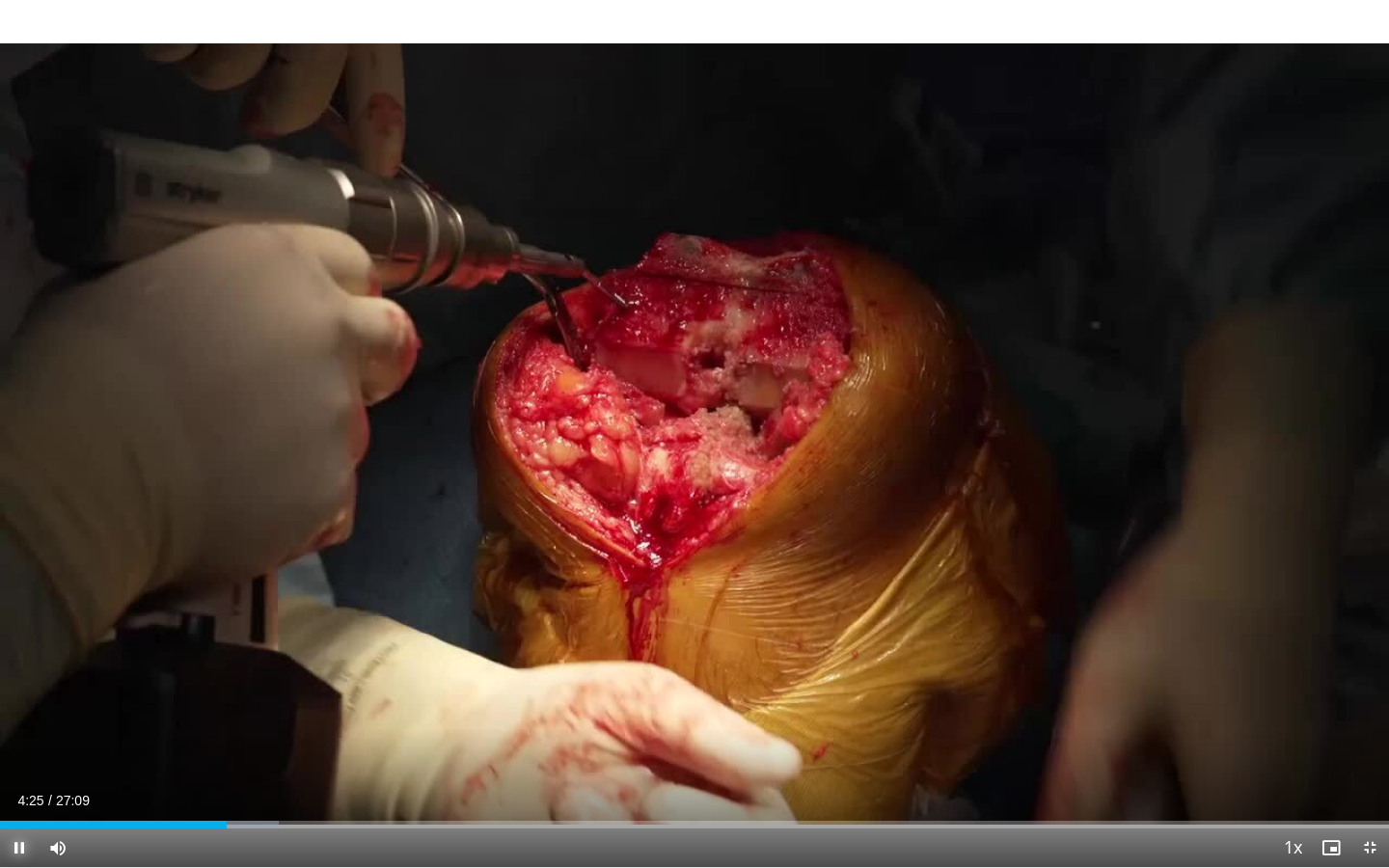 click at bounding box center [19, 848] 